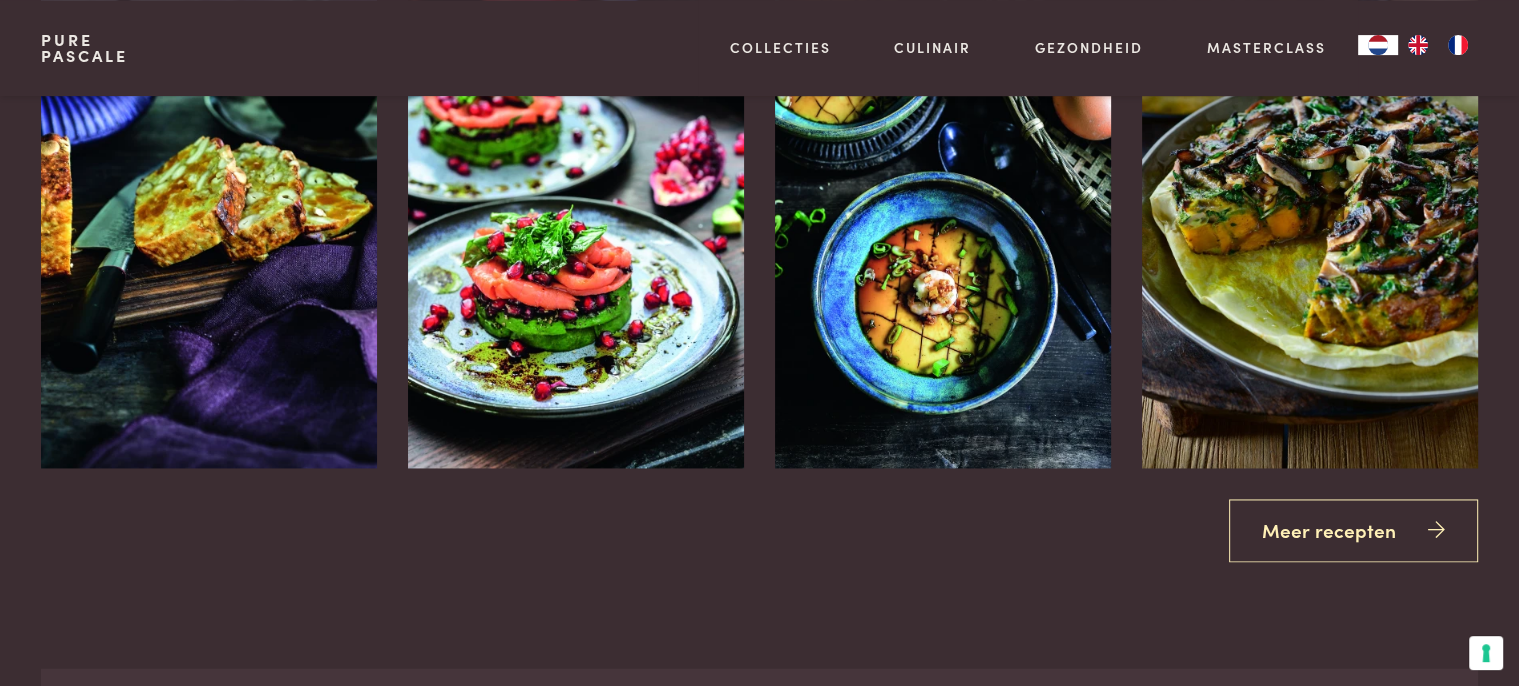 scroll, scrollTop: 2916, scrollLeft: 0, axis: vertical 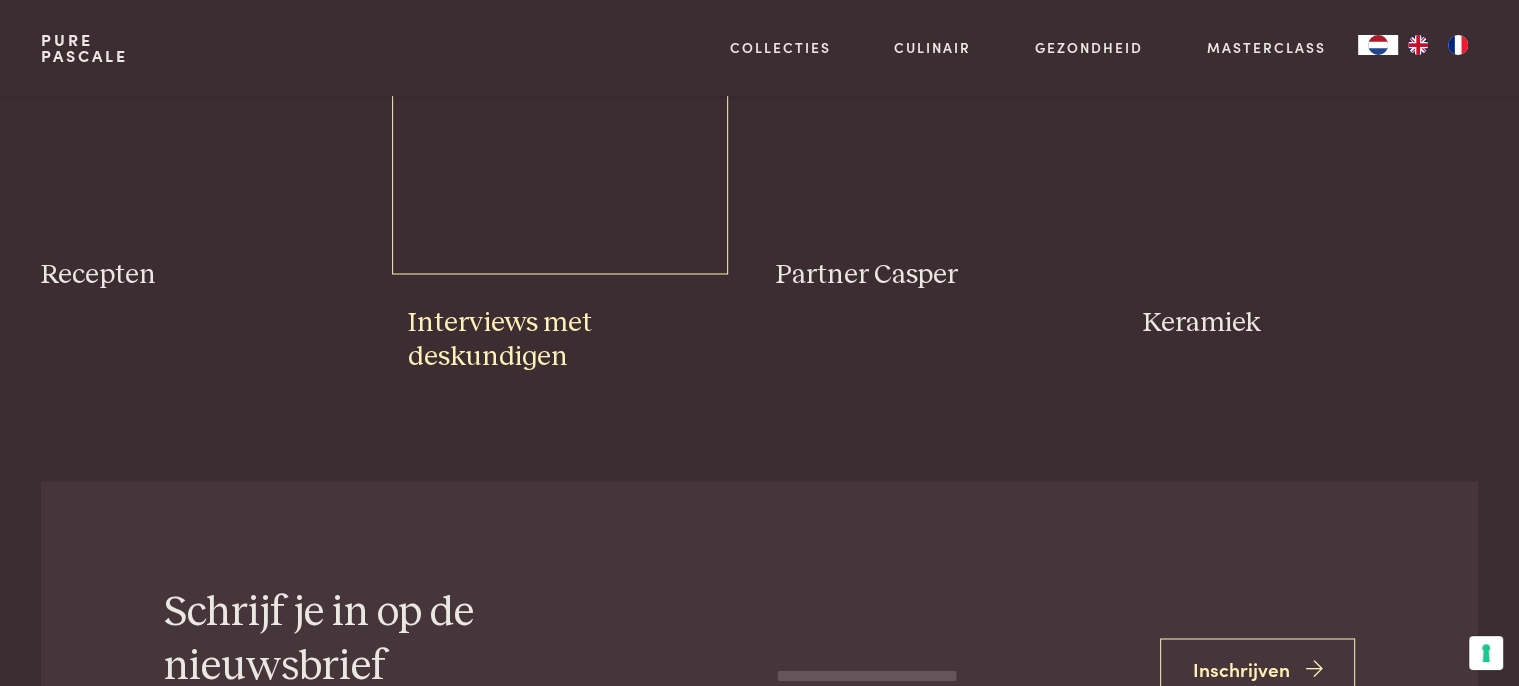 click on "Interviews met deskundigen" at bounding box center [575, 340] 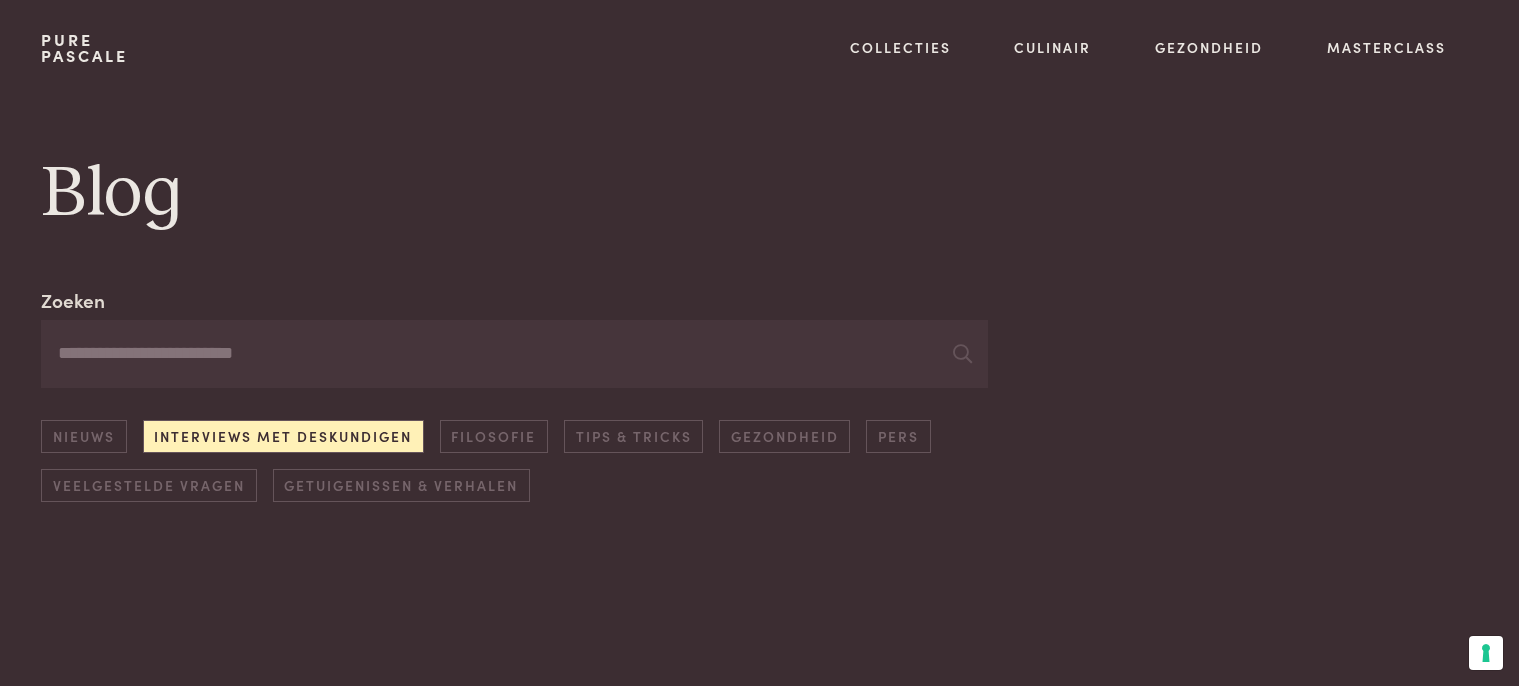 scroll, scrollTop: 0, scrollLeft: 0, axis: both 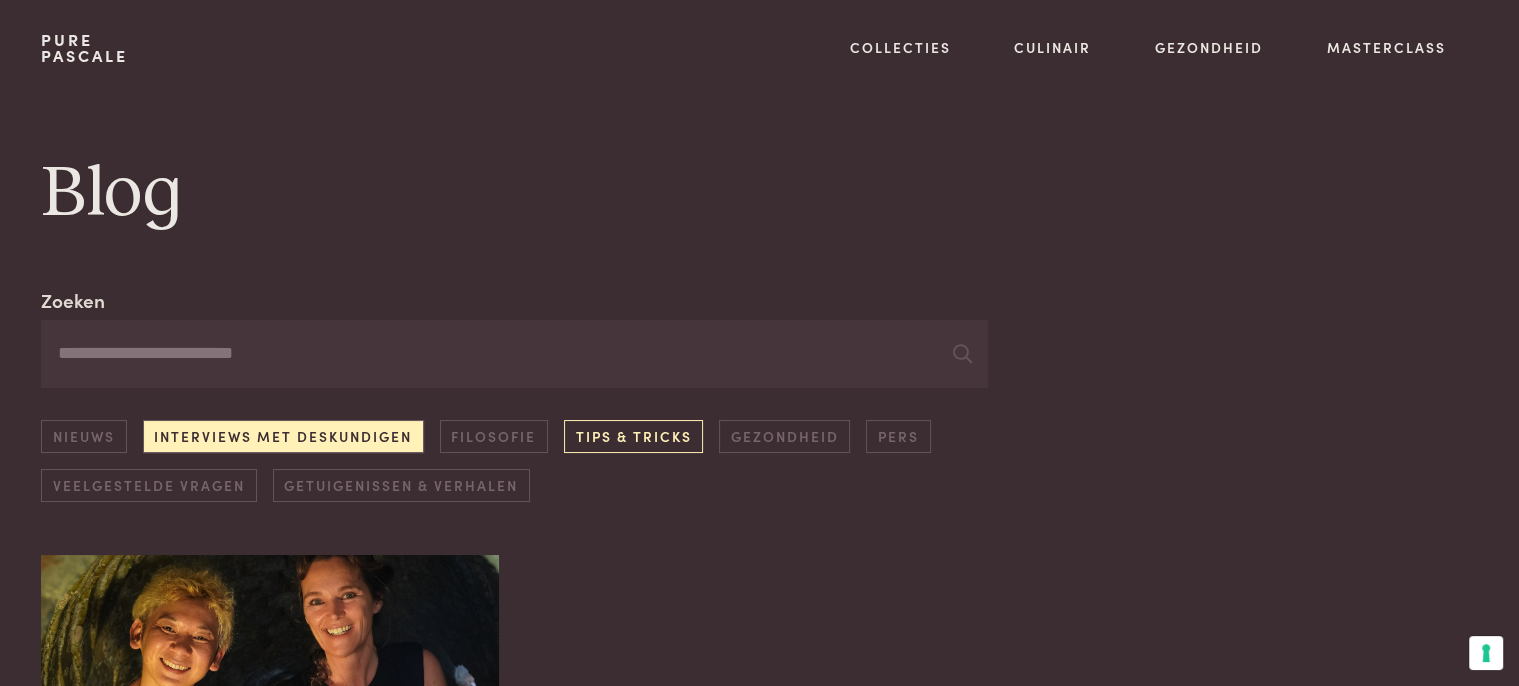 click on "Tips & Tricks" at bounding box center [633, 436] 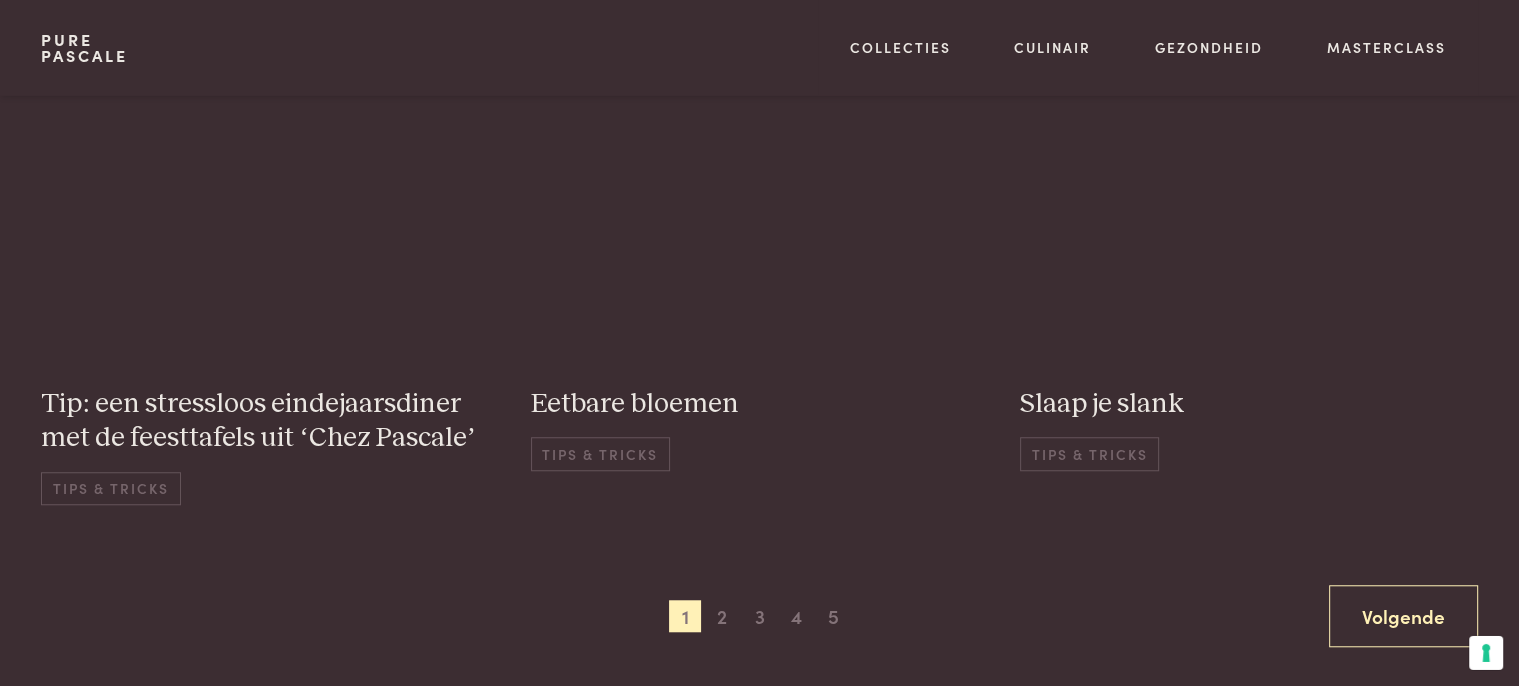scroll, scrollTop: 1528, scrollLeft: 0, axis: vertical 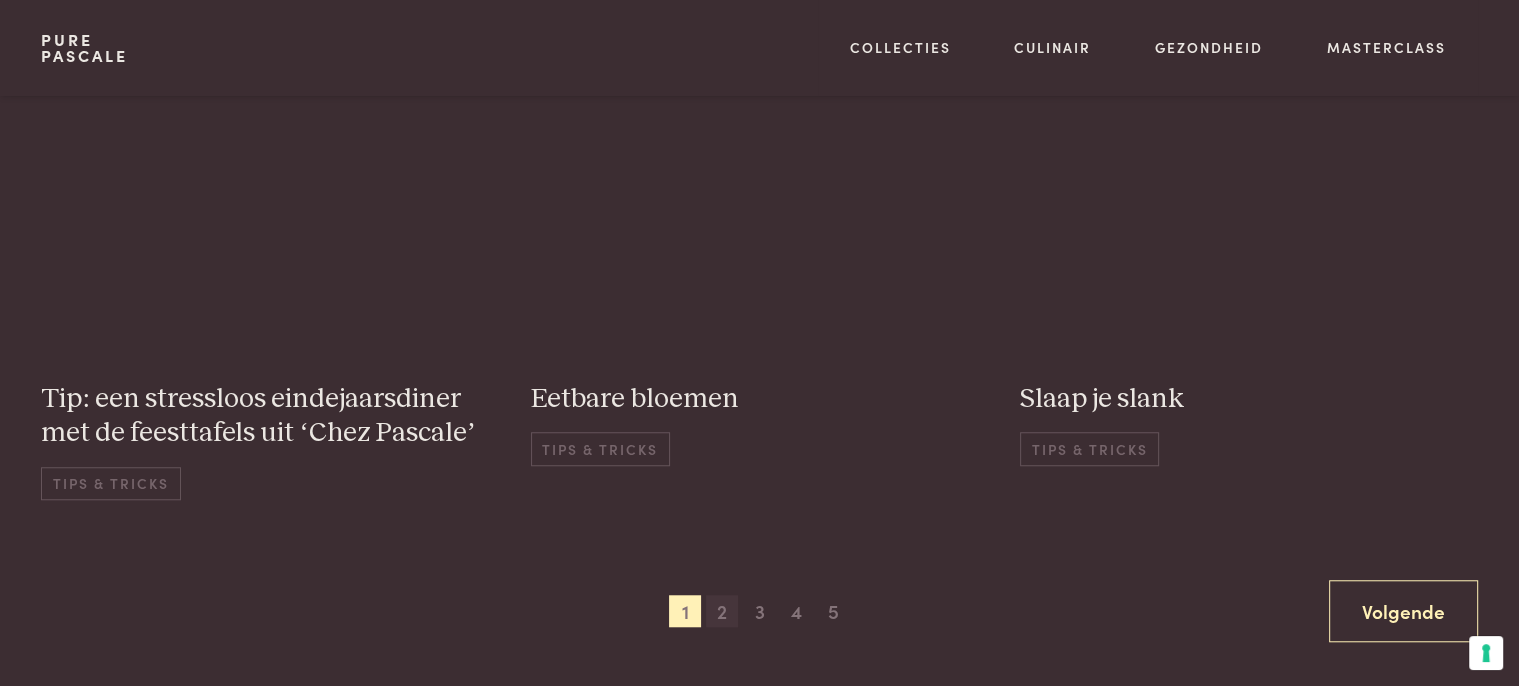 click on "2" at bounding box center [722, 611] 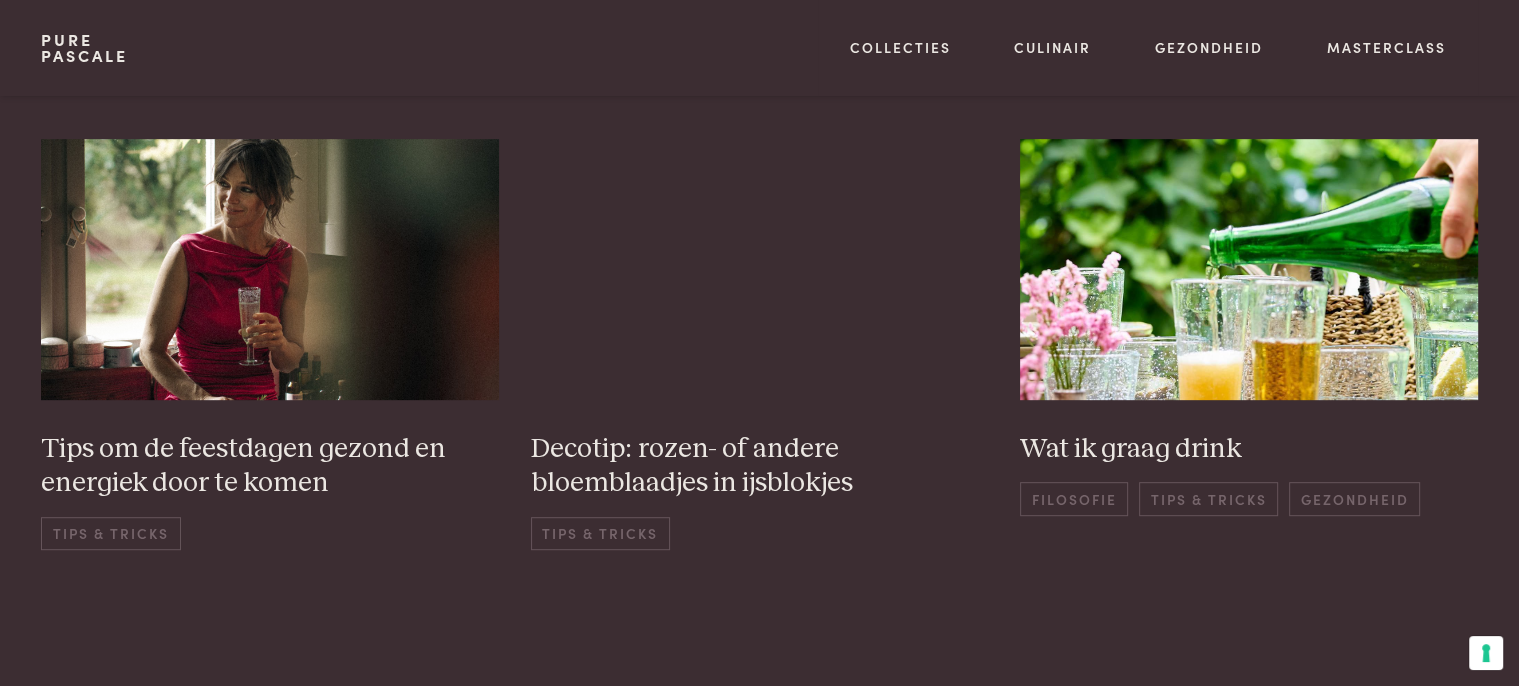 scroll, scrollTop: 934, scrollLeft: 0, axis: vertical 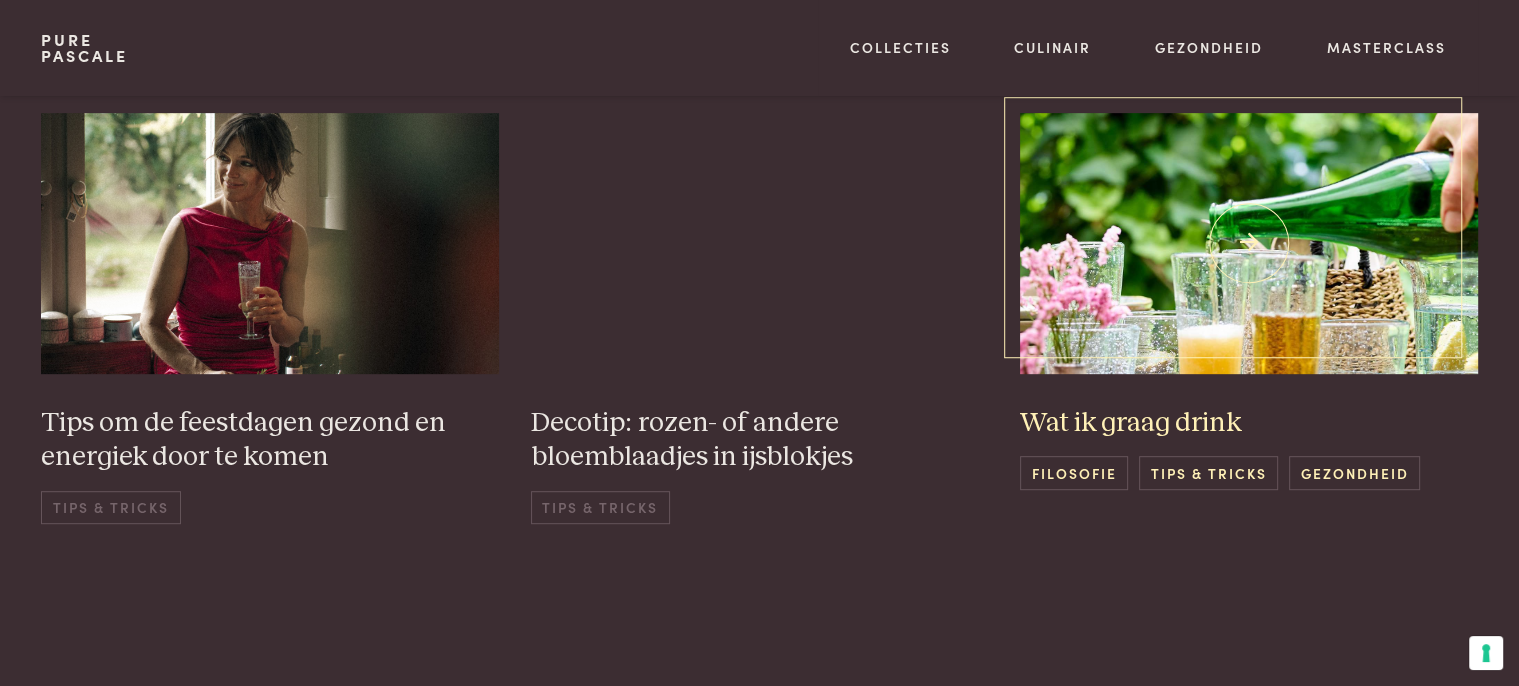 click at bounding box center [1249, 243] 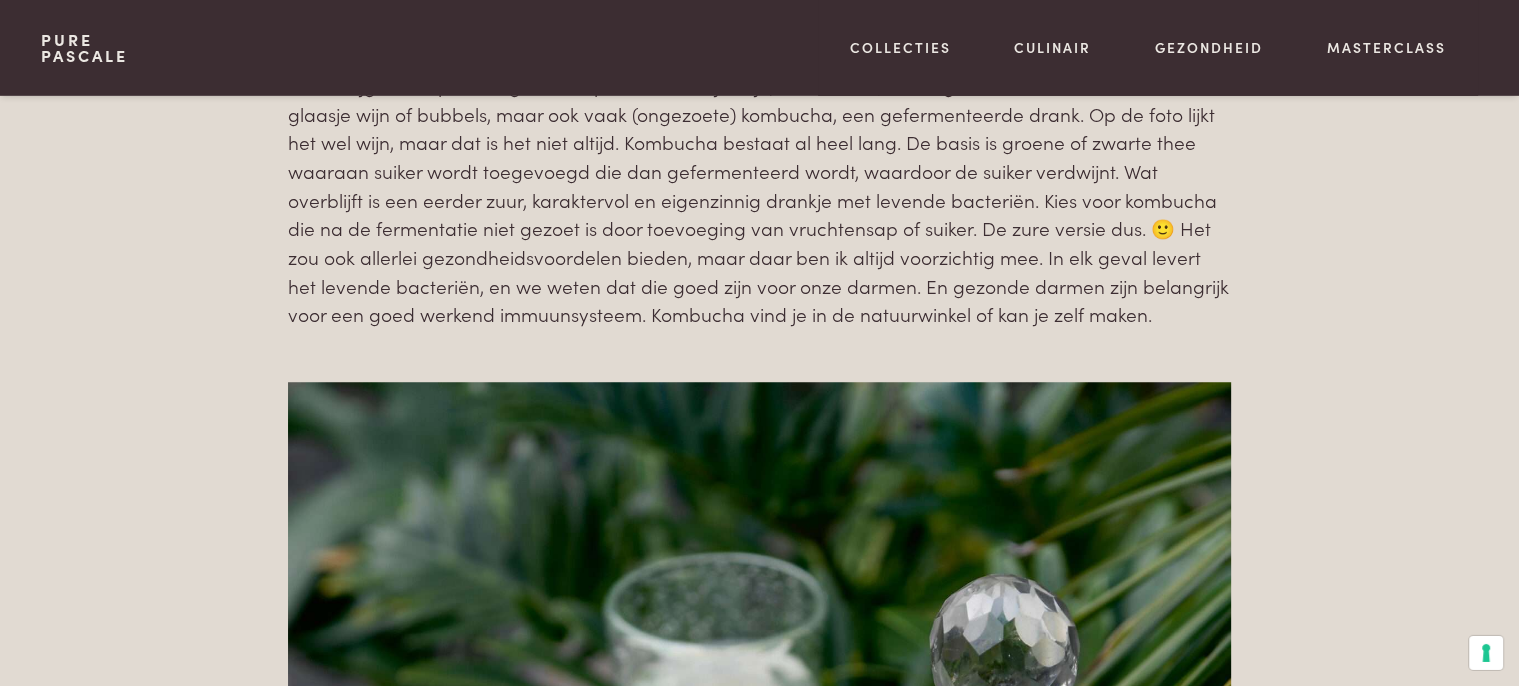 scroll, scrollTop: 1404, scrollLeft: 0, axis: vertical 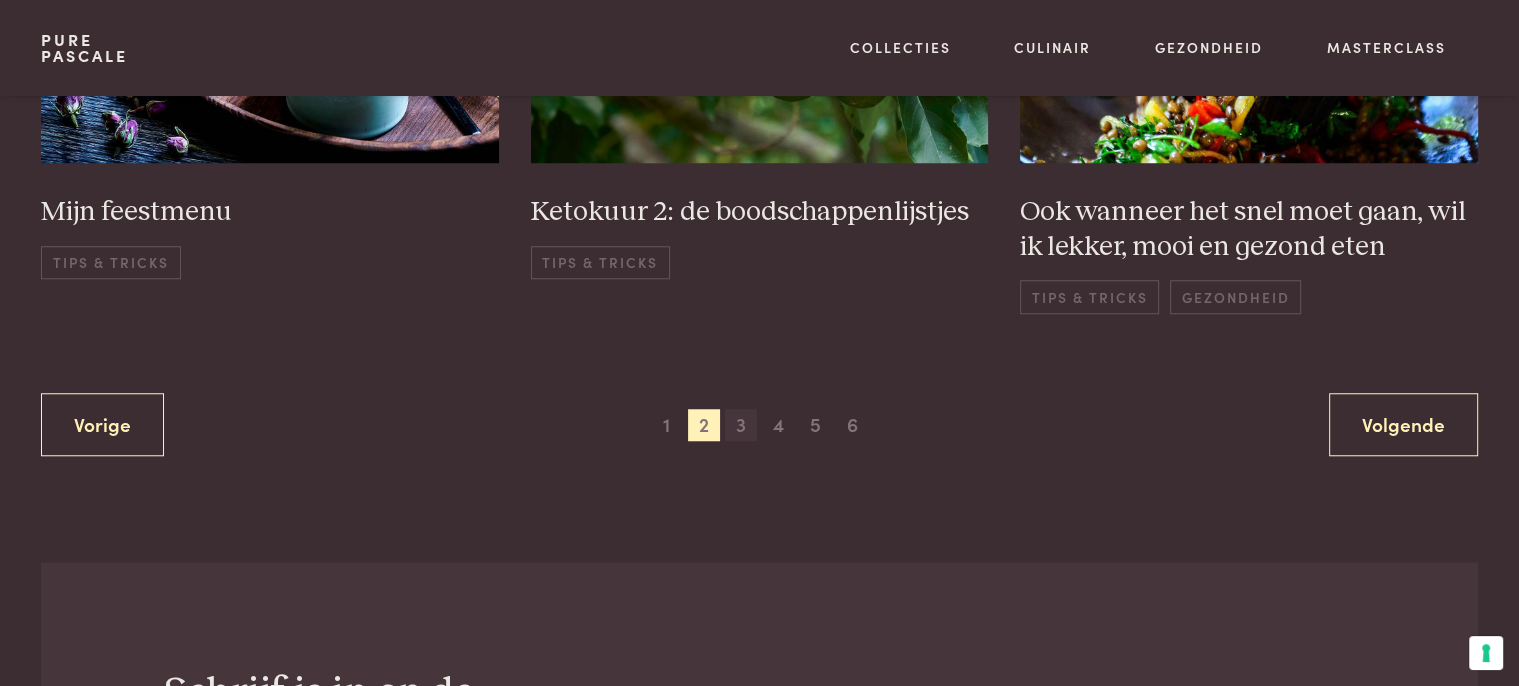 click on "3" at bounding box center [741, 425] 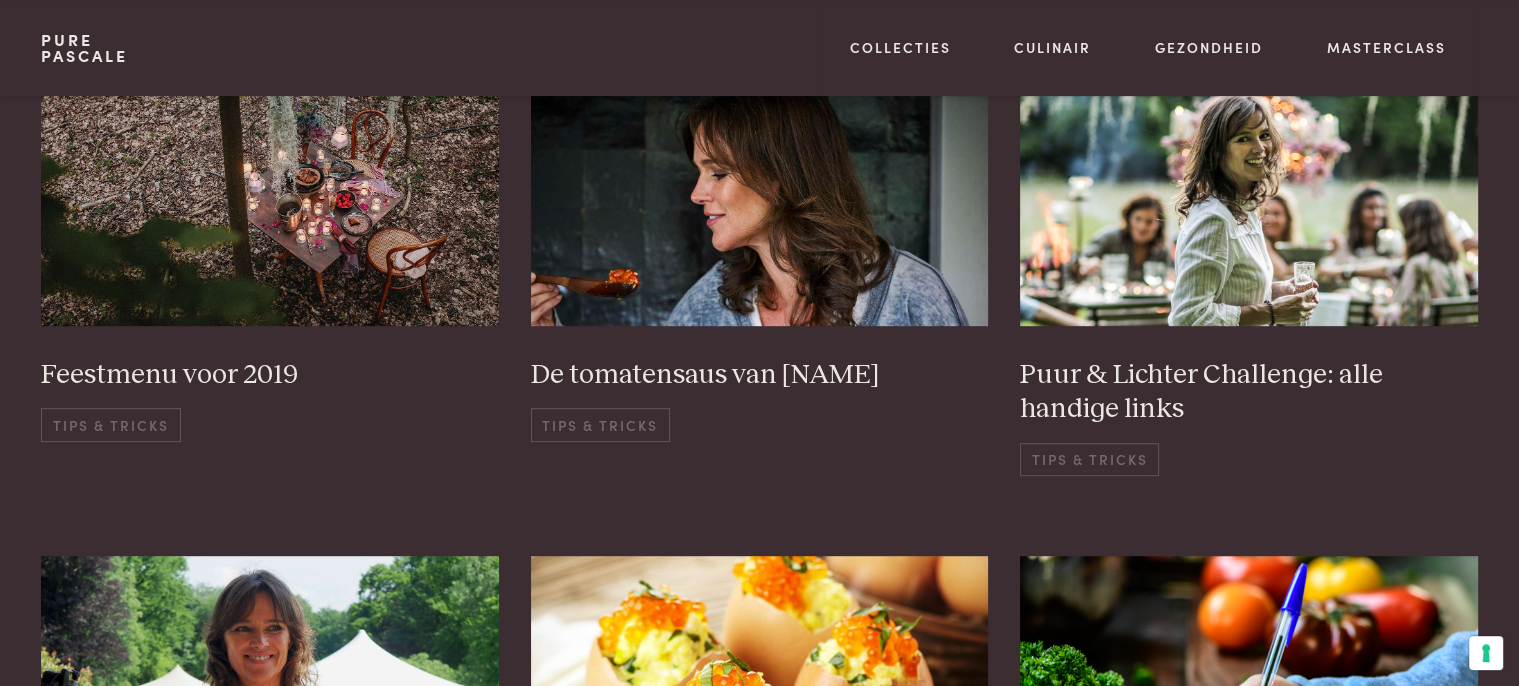 scroll, scrollTop: 988, scrollLeft: 0, axis: vertical 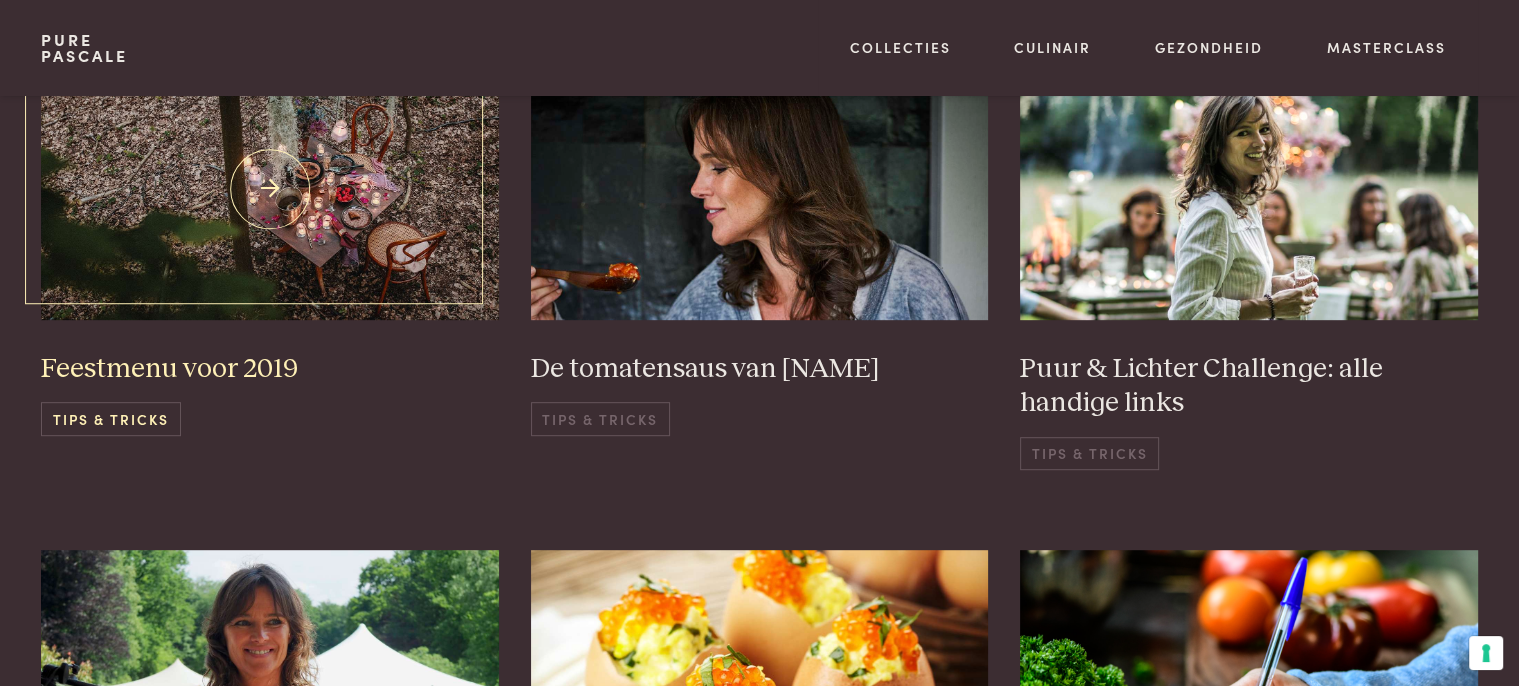 click on "Feestmenu voor 2019" at bounding box center [270, 369] 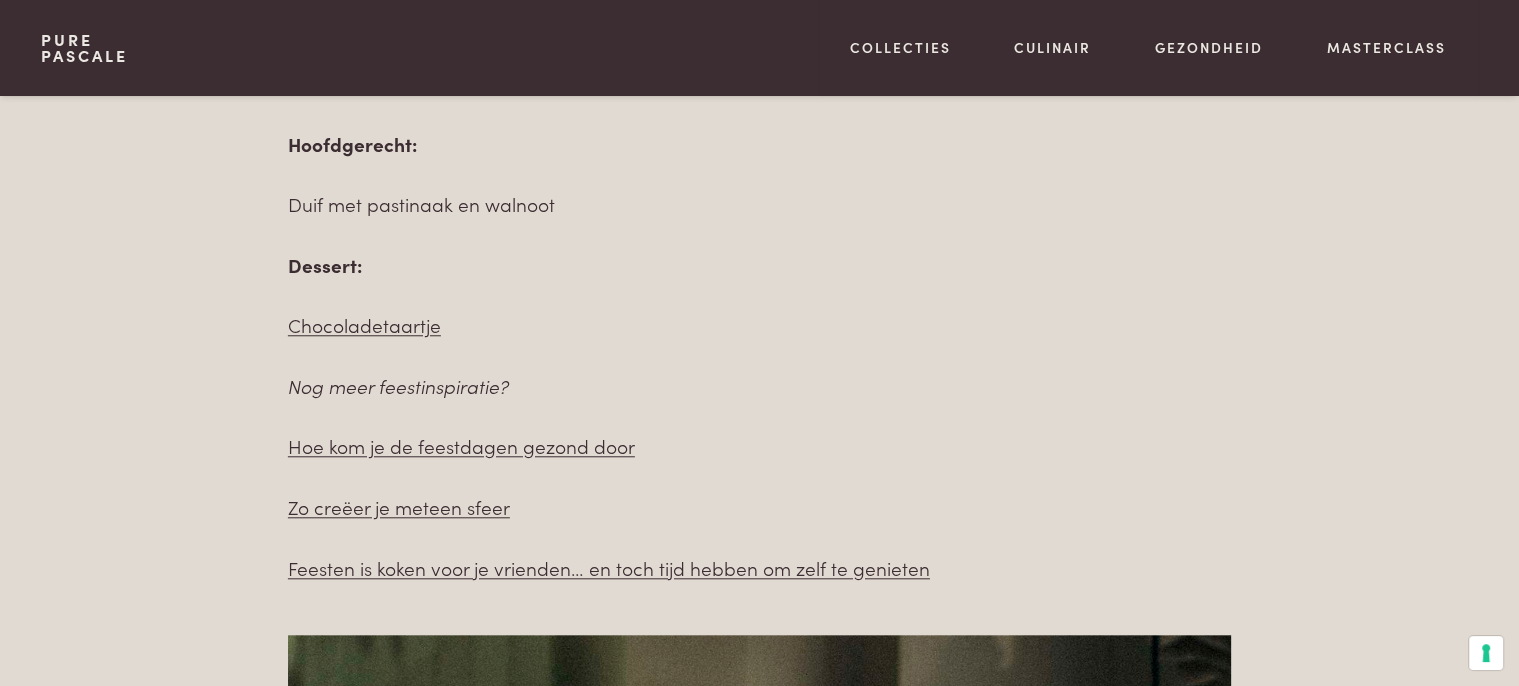 scroll, scrollTop: 1836, scrollLeft: 0, axis: vertical 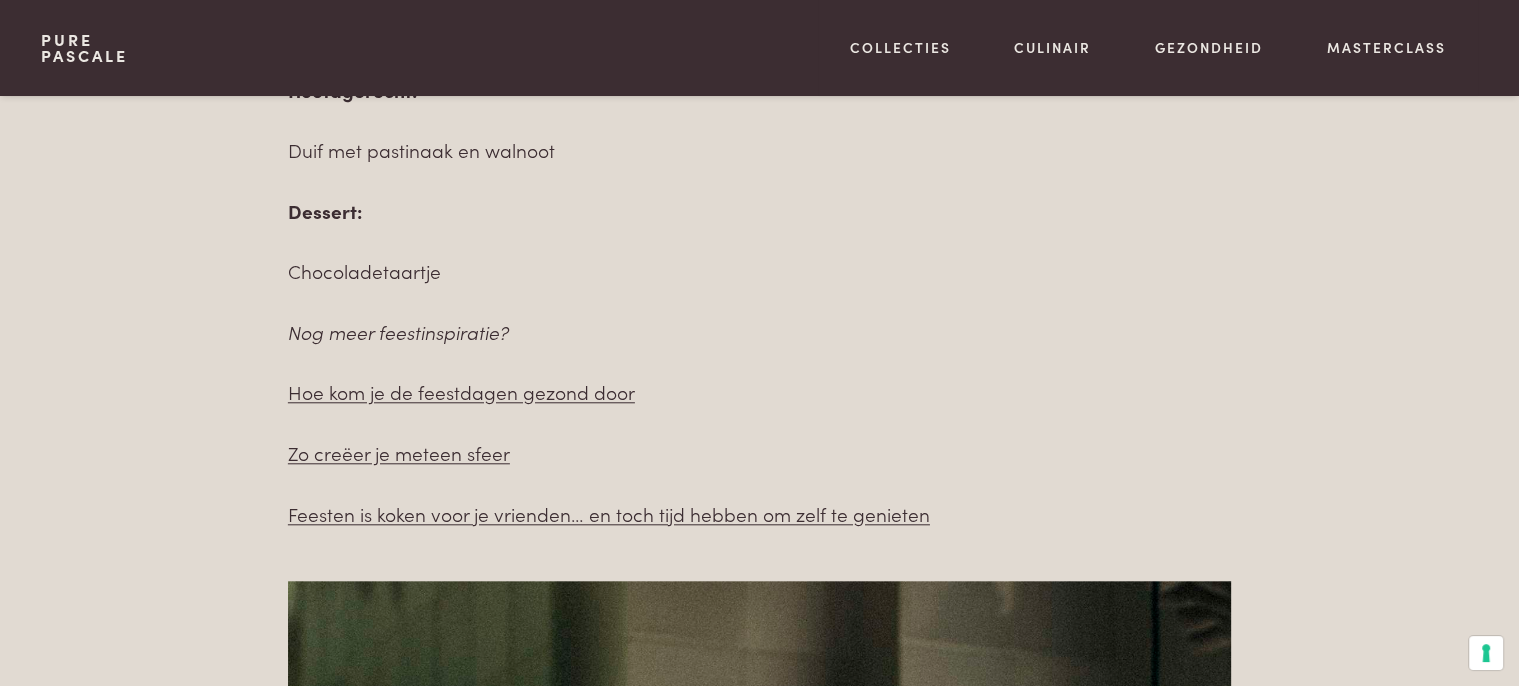 click on "Chocoladetaartje" at bounding box center [364, 270] 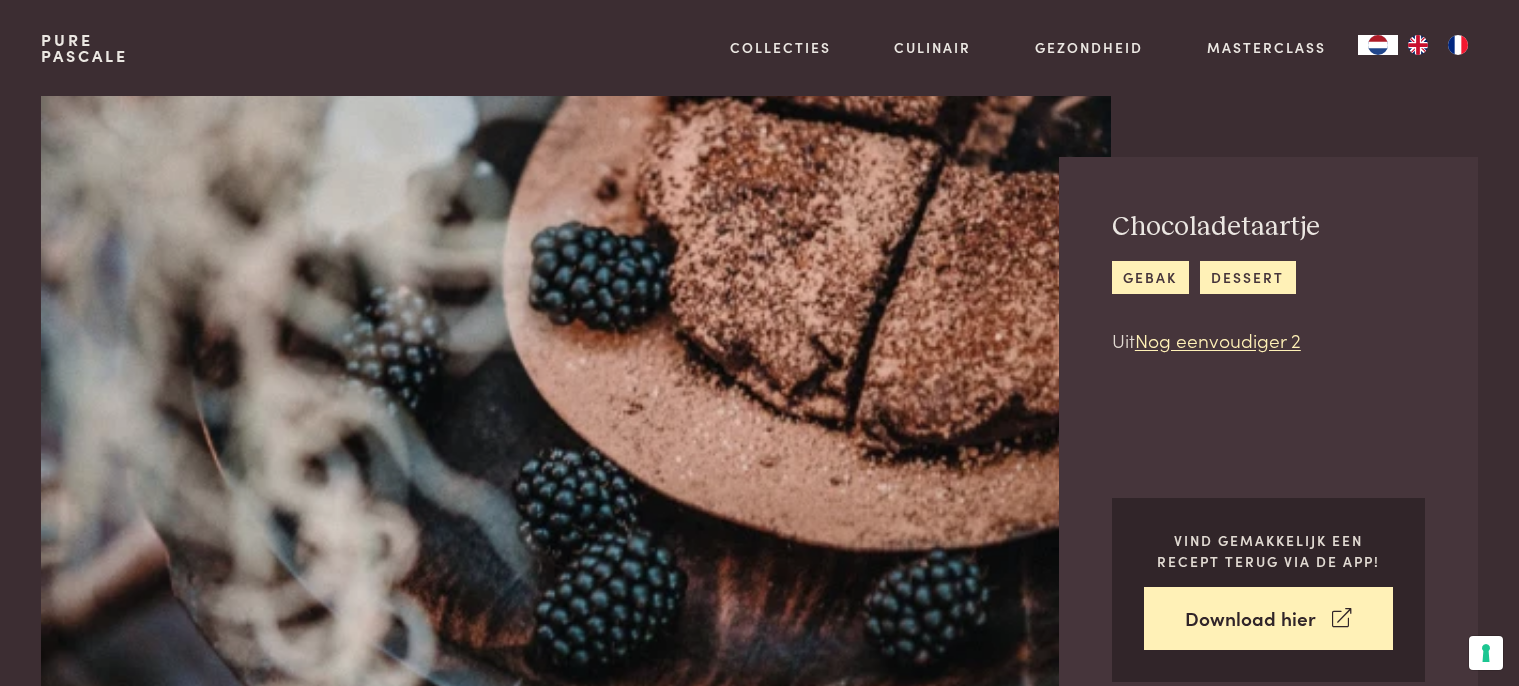 scroll, scrollTop: 0, scrollLeft: 0, axis: both 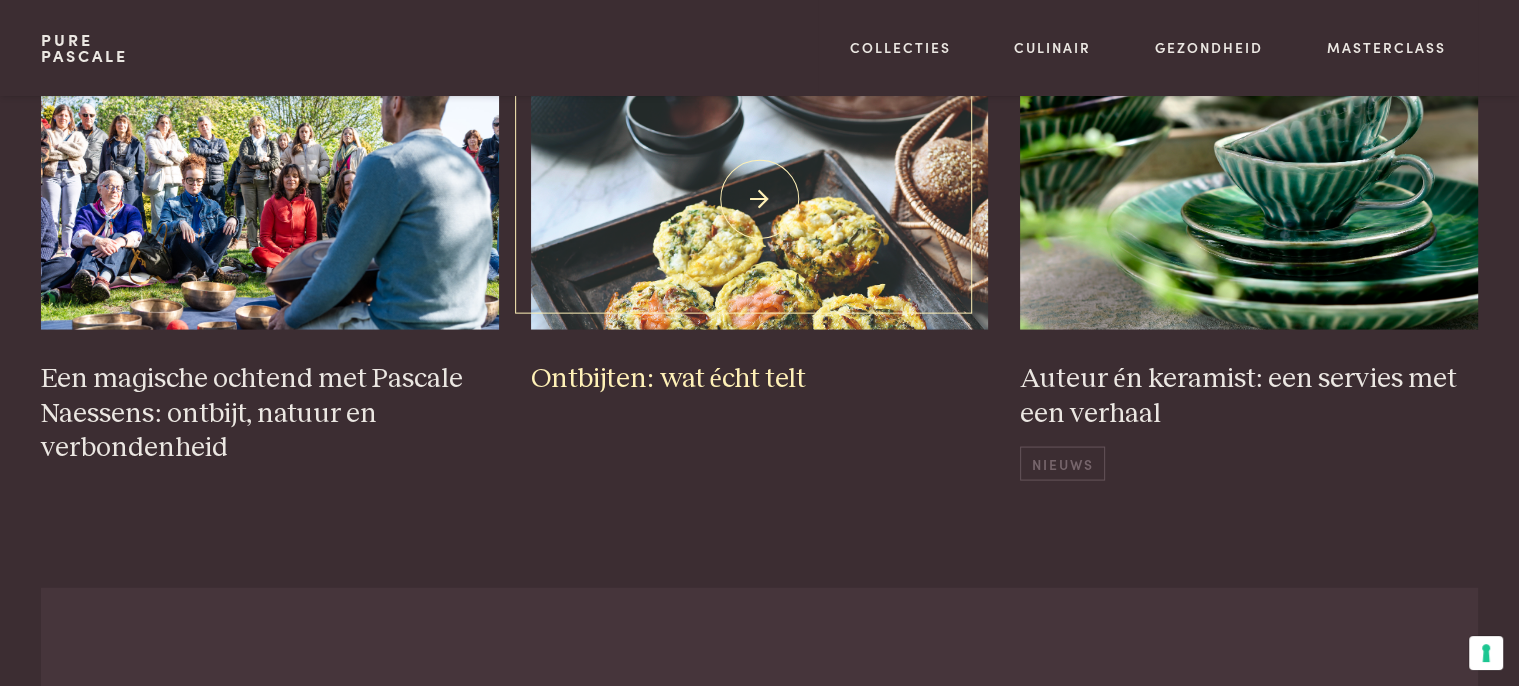 click on "Ontbijten: wat écht telt" at bounding box center [760, 379] 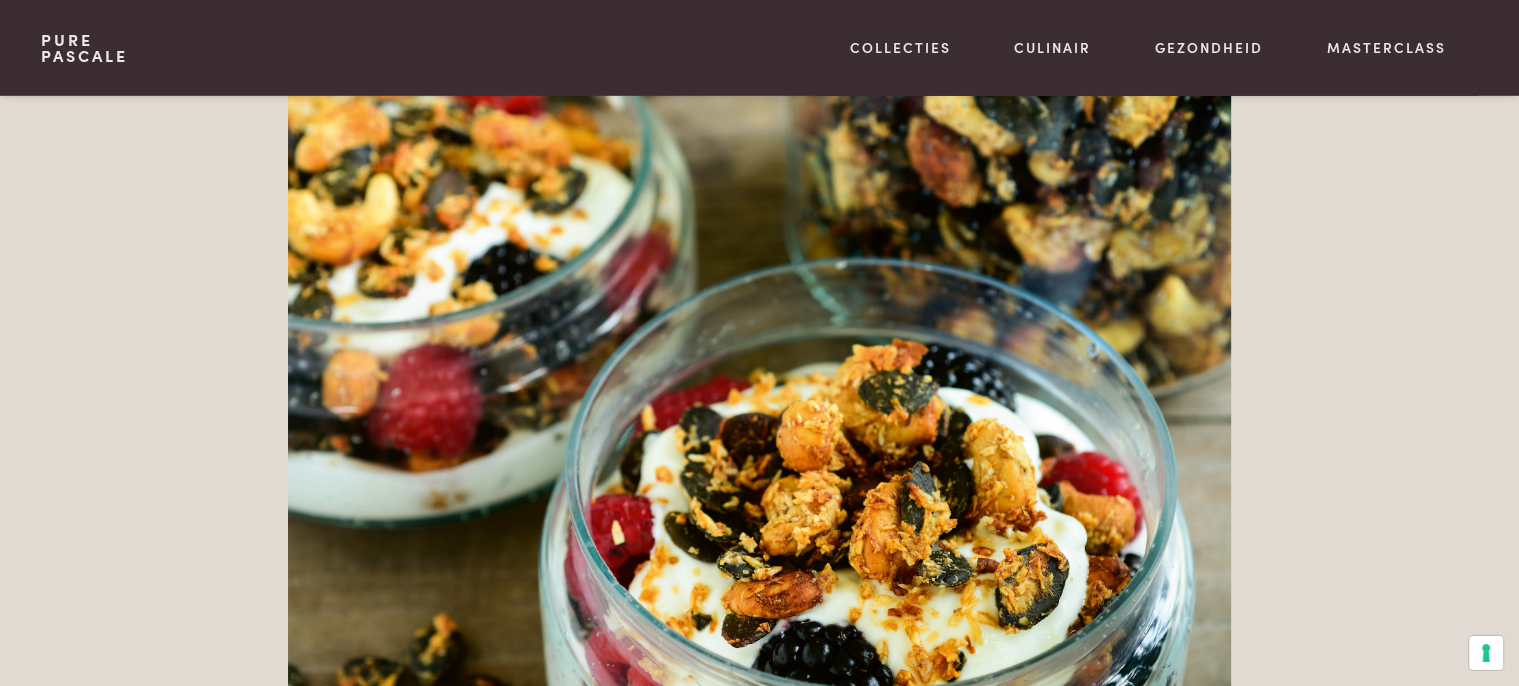 scroll, scrollTop: 2214, scrollLeft: 0, axis: vertical 